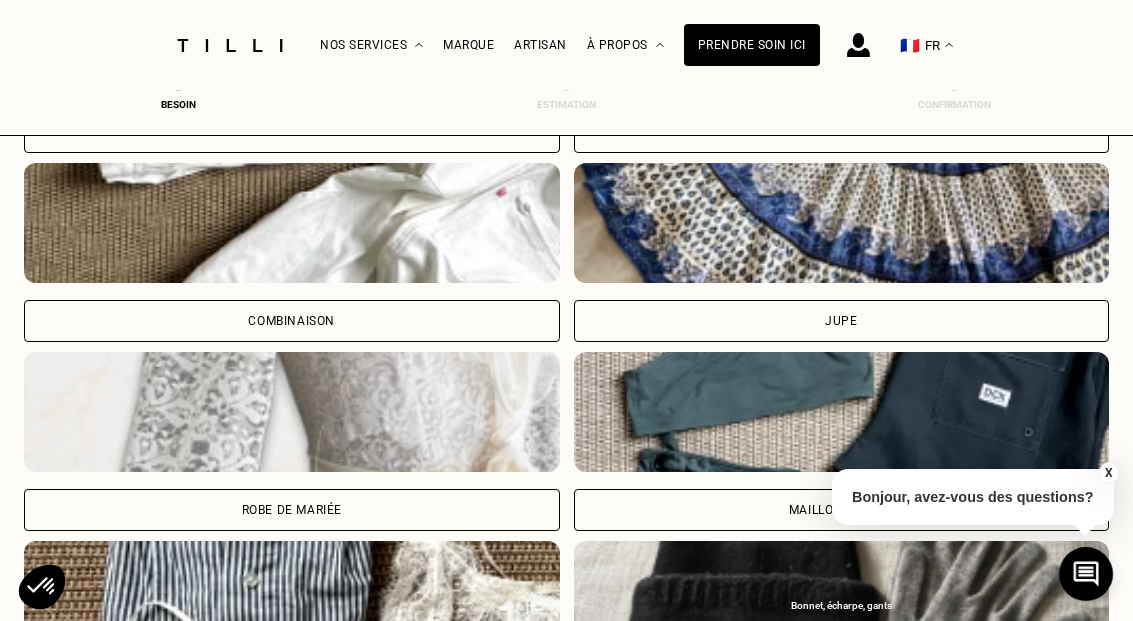 scroll, scrollTop: 1333, scrollLeft: 0, axis: vertical 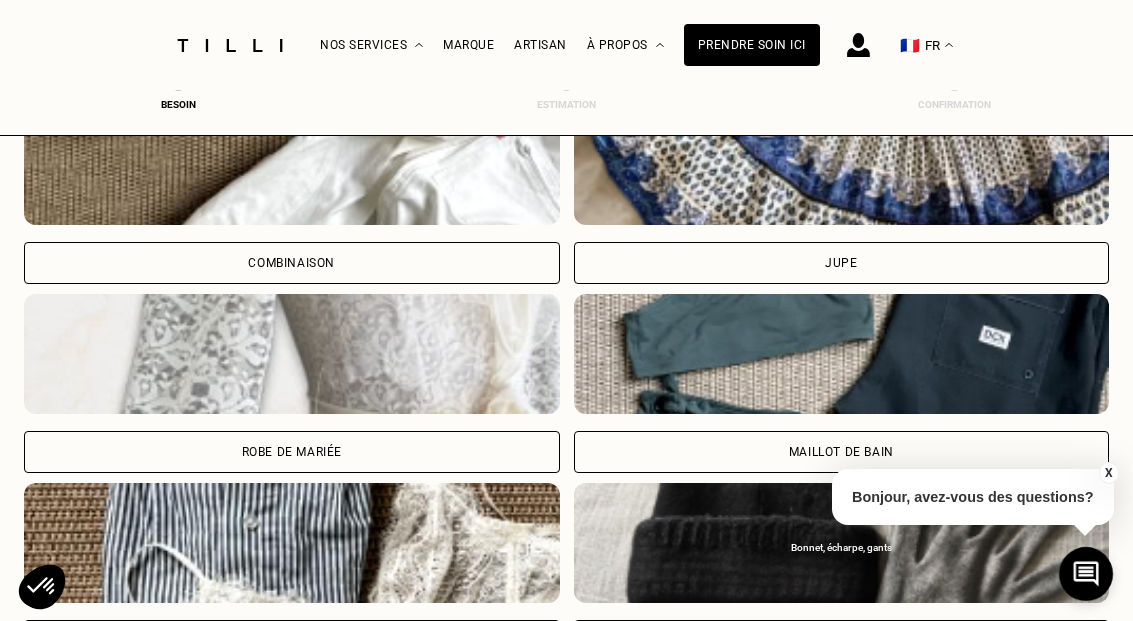 click at bounding box center [292, 354] 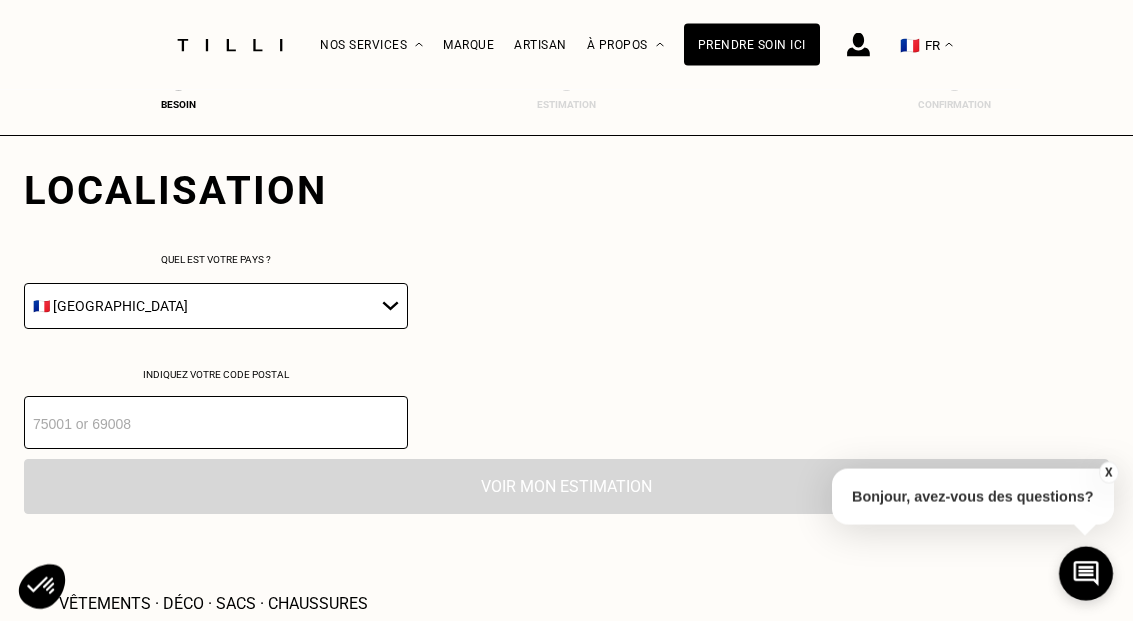 scroll, scrollTop: 1869, scrollLeft: 0, axis: vertical 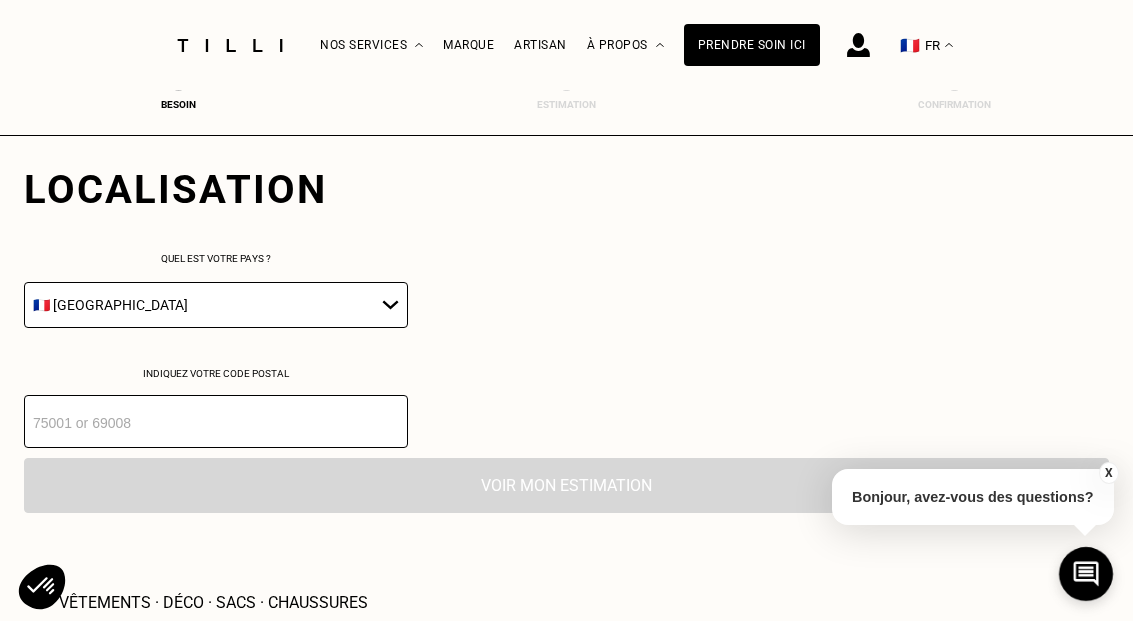 click at bounding box center (216, 421) 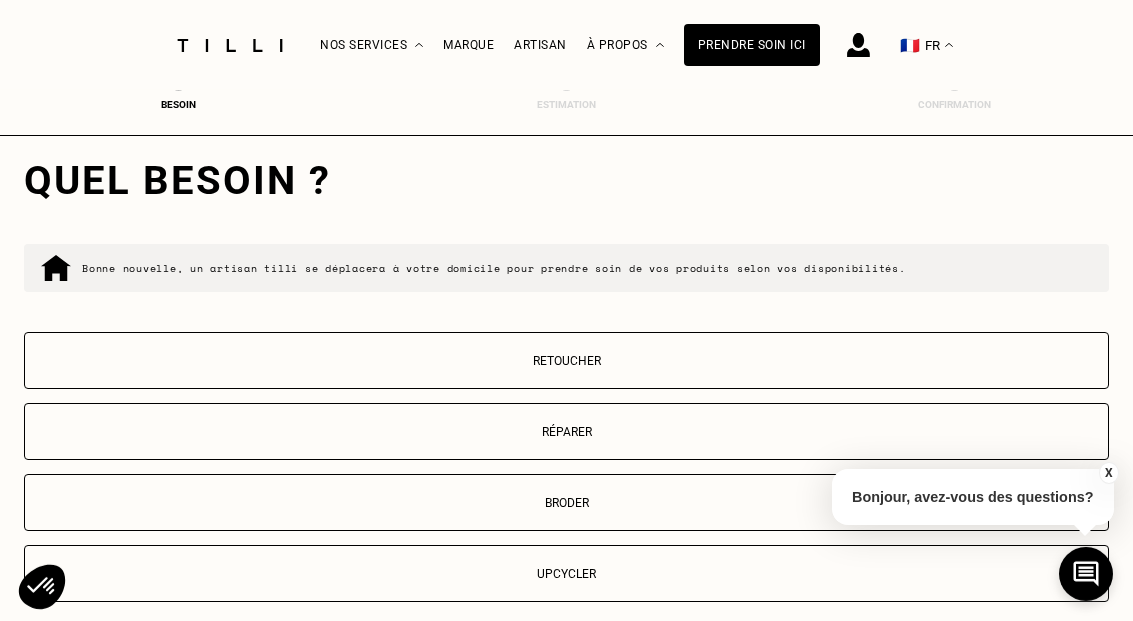 scroll, scrollTop: 2201, scrollLeft: 0, axis: vertical 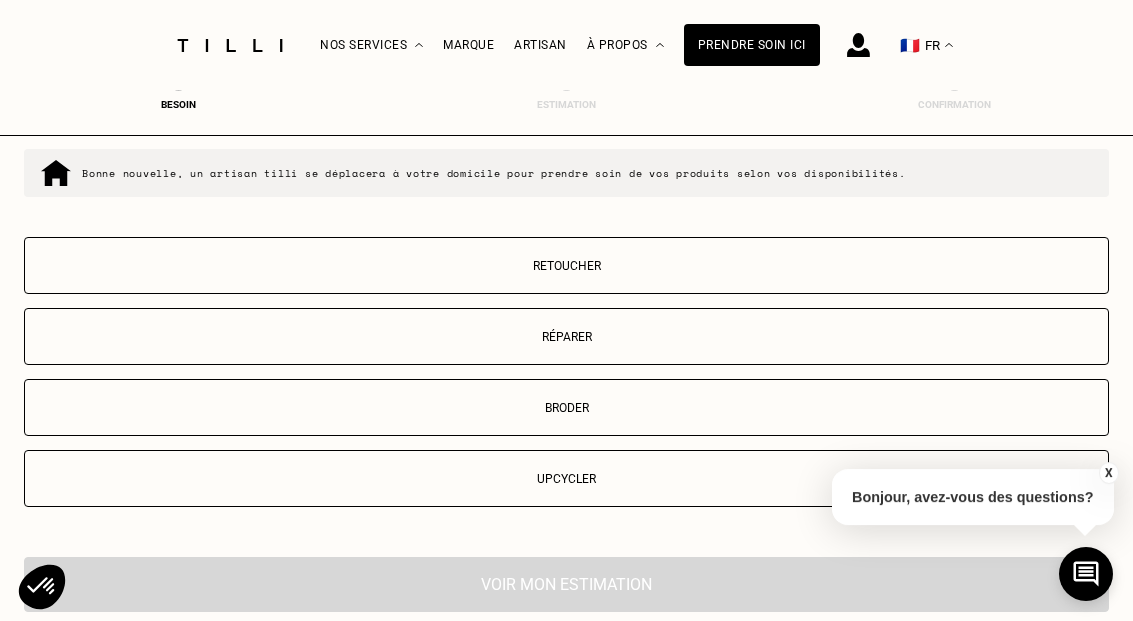 type on "67100" 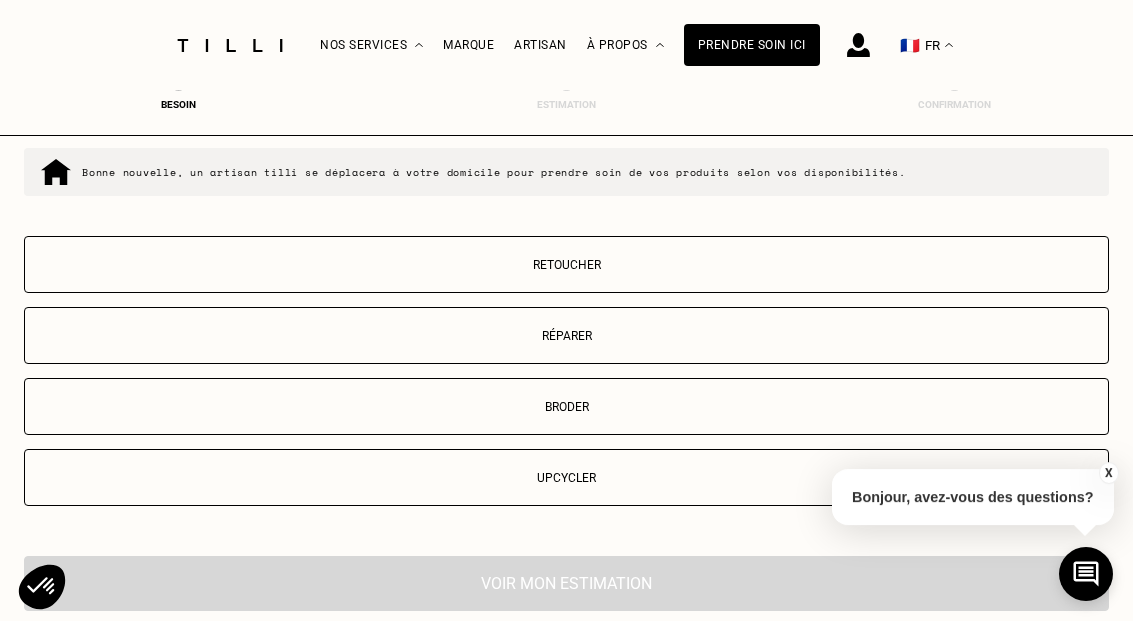 click on "Retoucher" at bounding box center [566, 264] 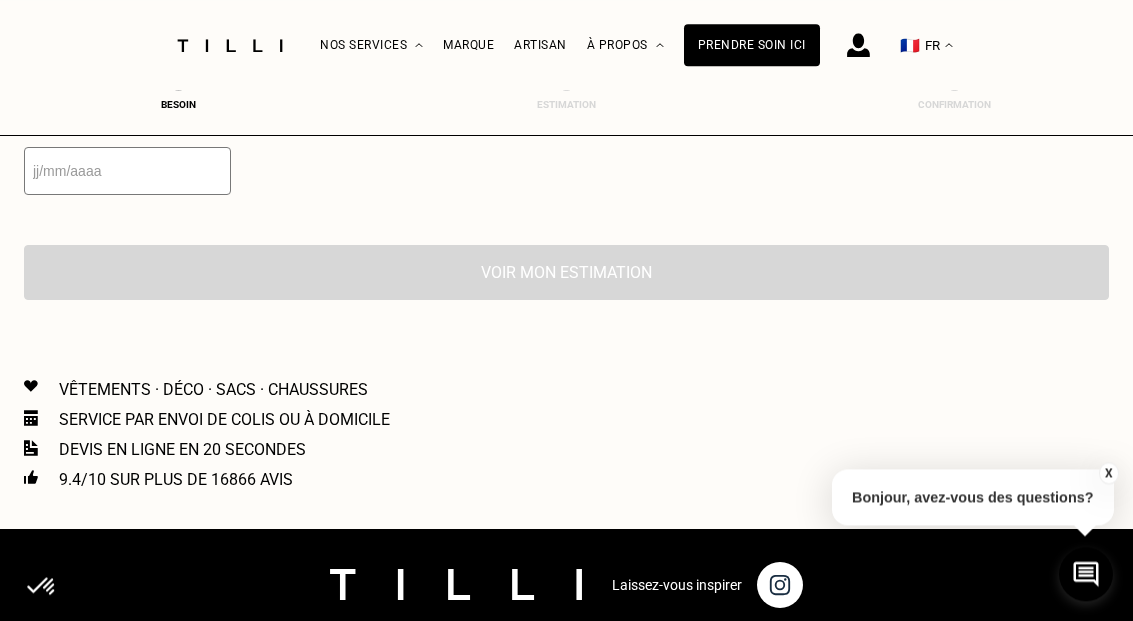 scroll, scrollTop: 2727, scrollLeft: 0, axis: vertical 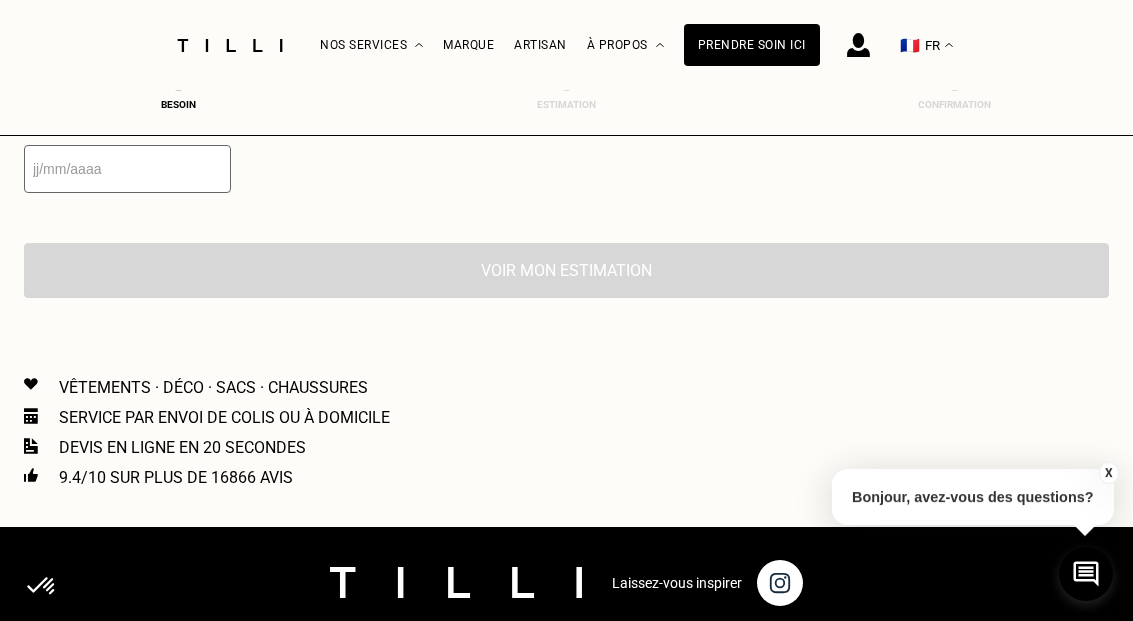 click at bounding box center [127, 169] 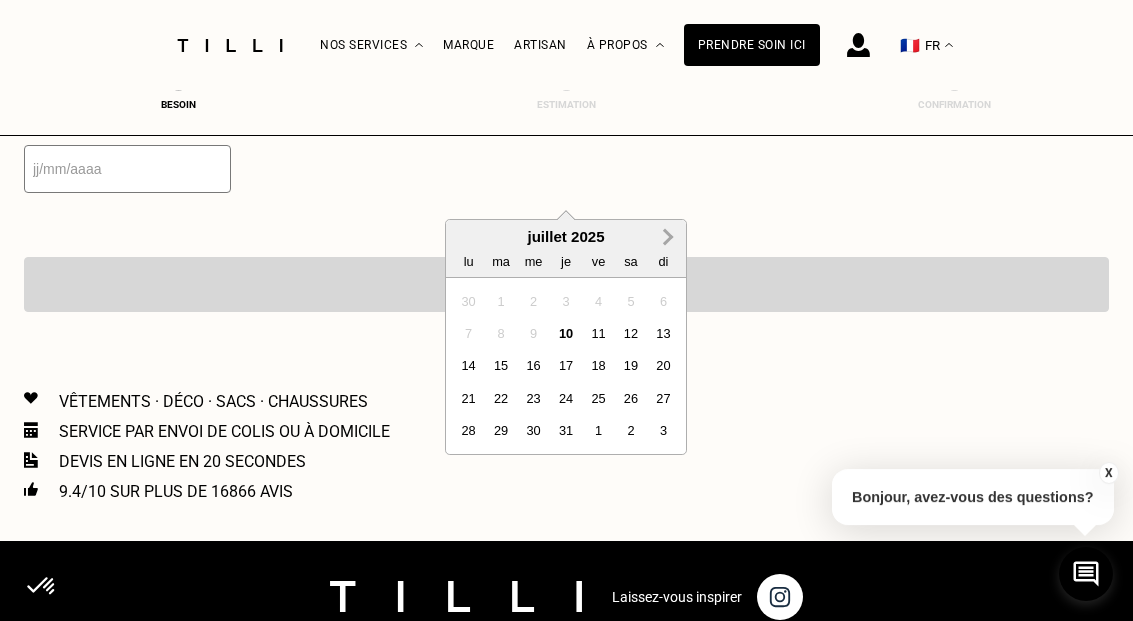 click on "Next Month" at bounding box center [666, 237] 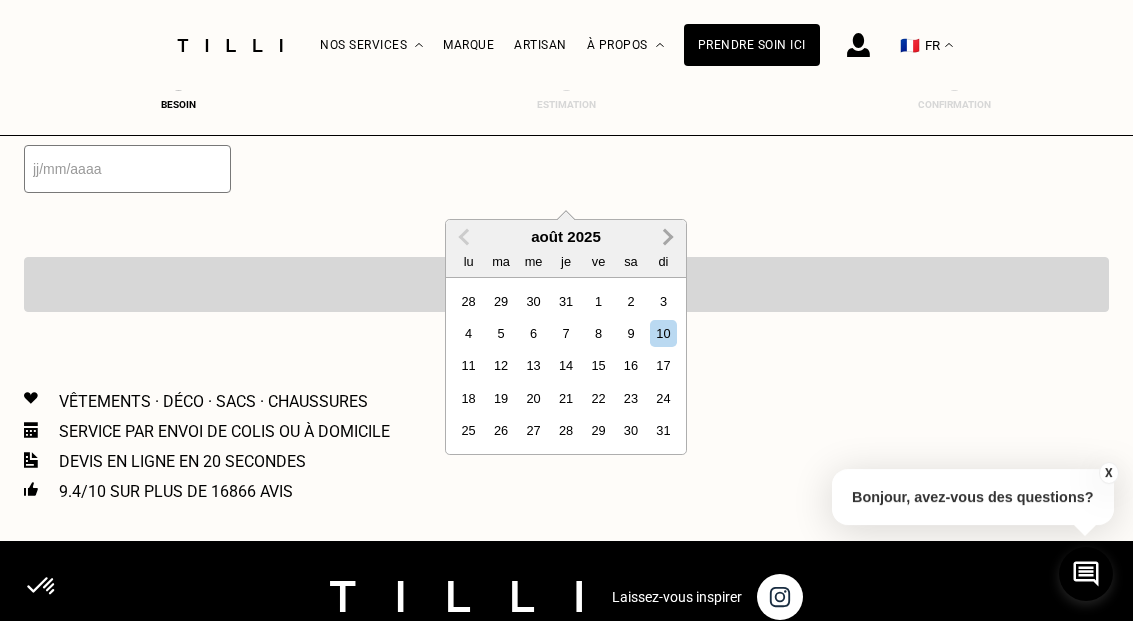 click on "Next Month" at bounding box center [666, 237] 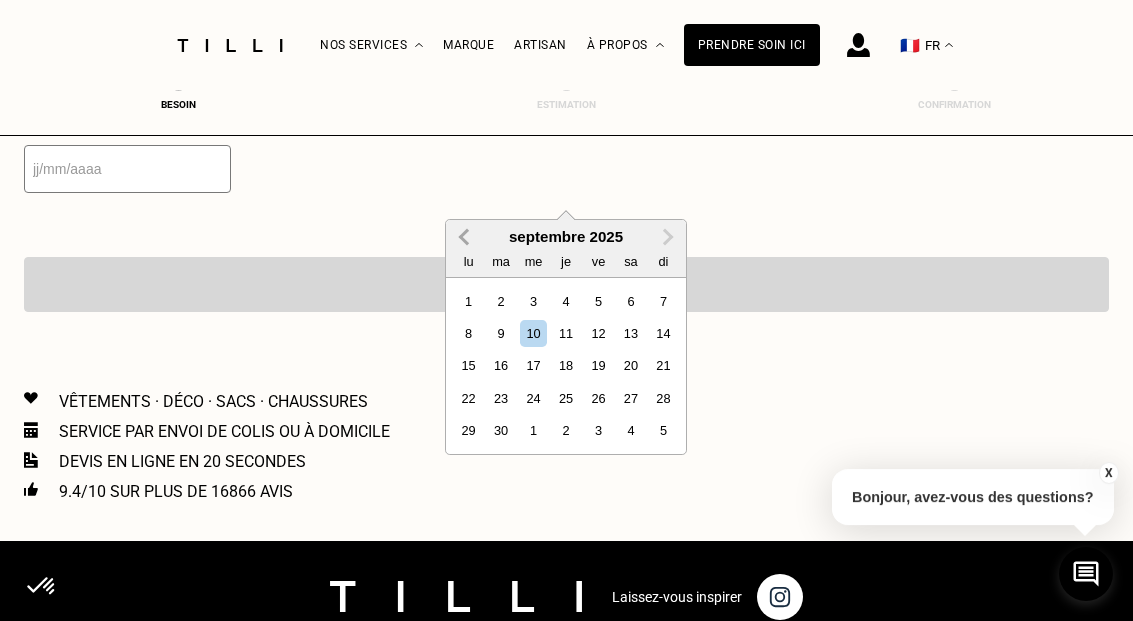 click on "Previous Month" at bounding box center [466, 237] 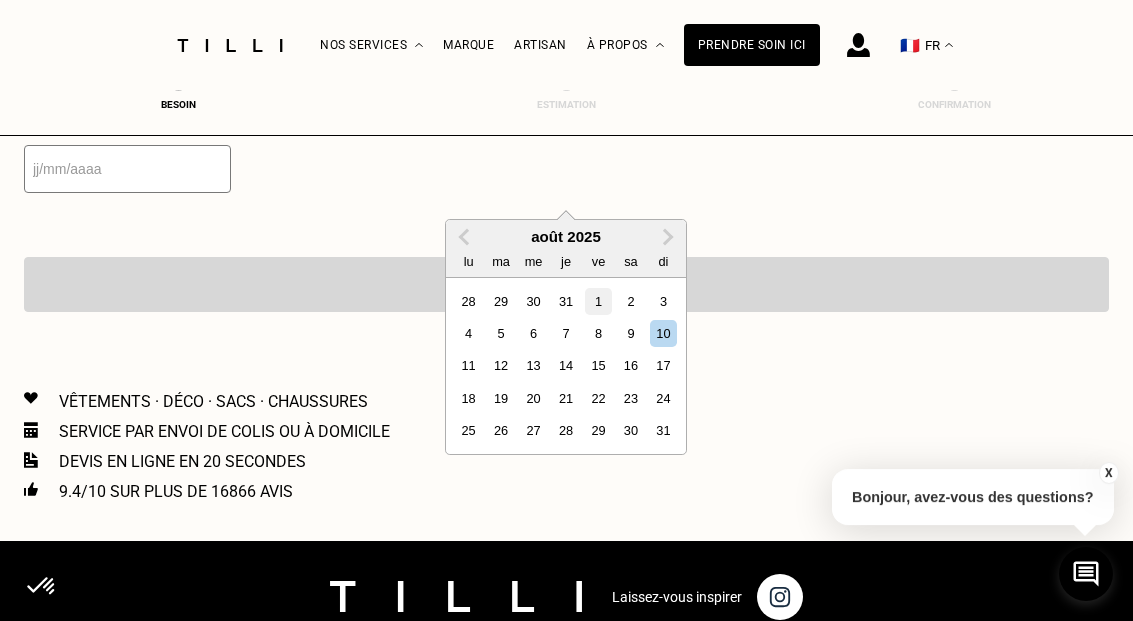 click on "1" at bounding box center (598, 301) 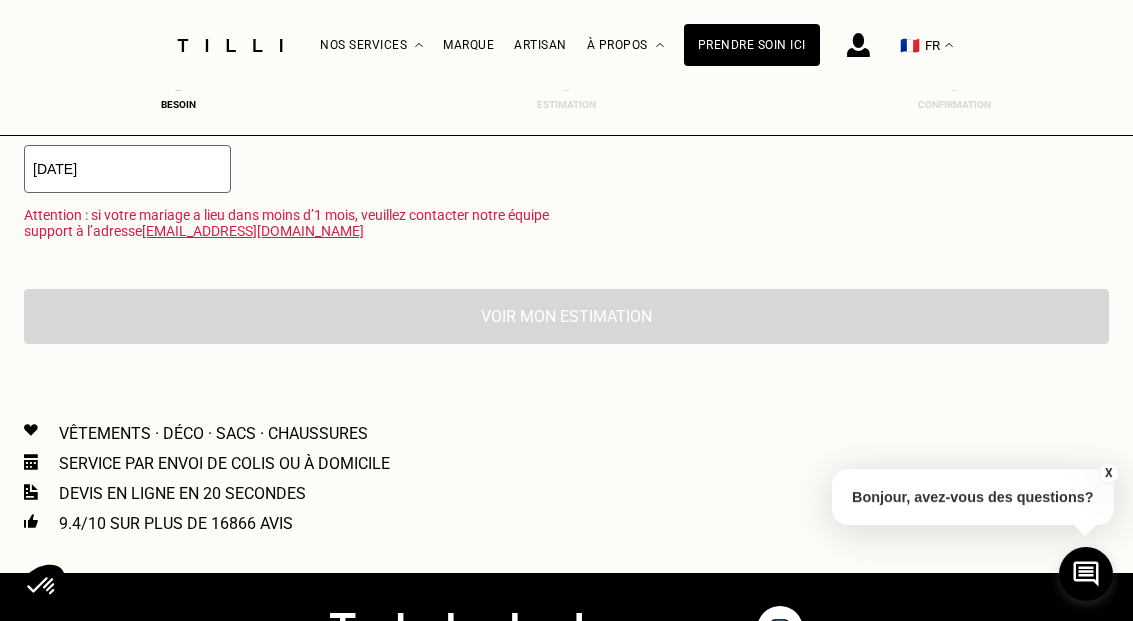 click on "[DATE]" at bounding box center (127, 169) 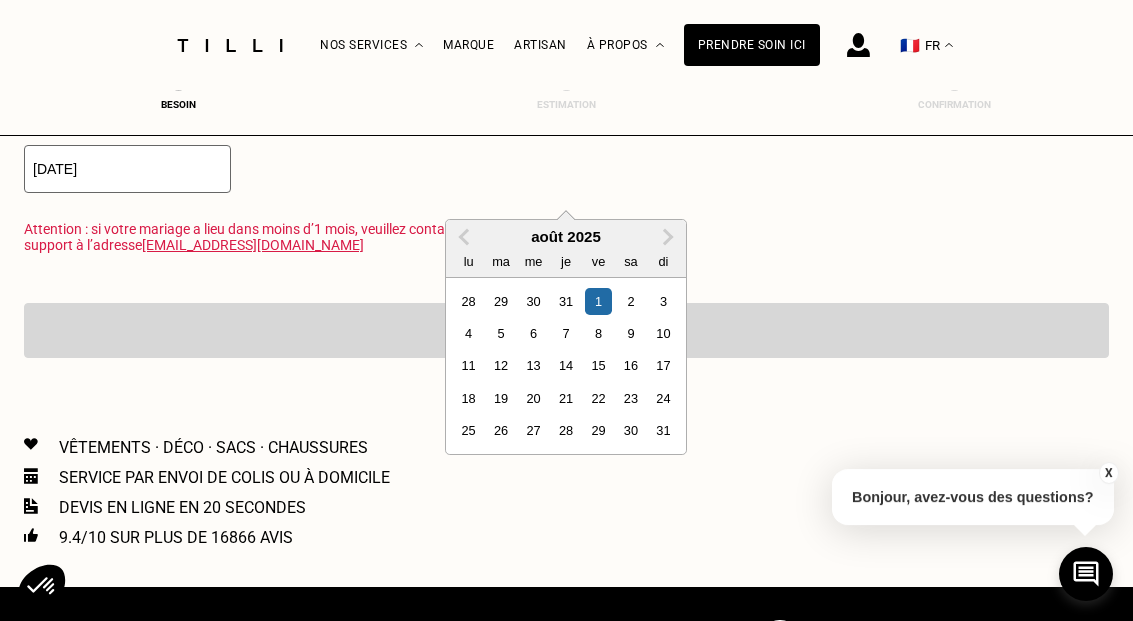 click on "[DATE]" at bounding box center [127, 169] 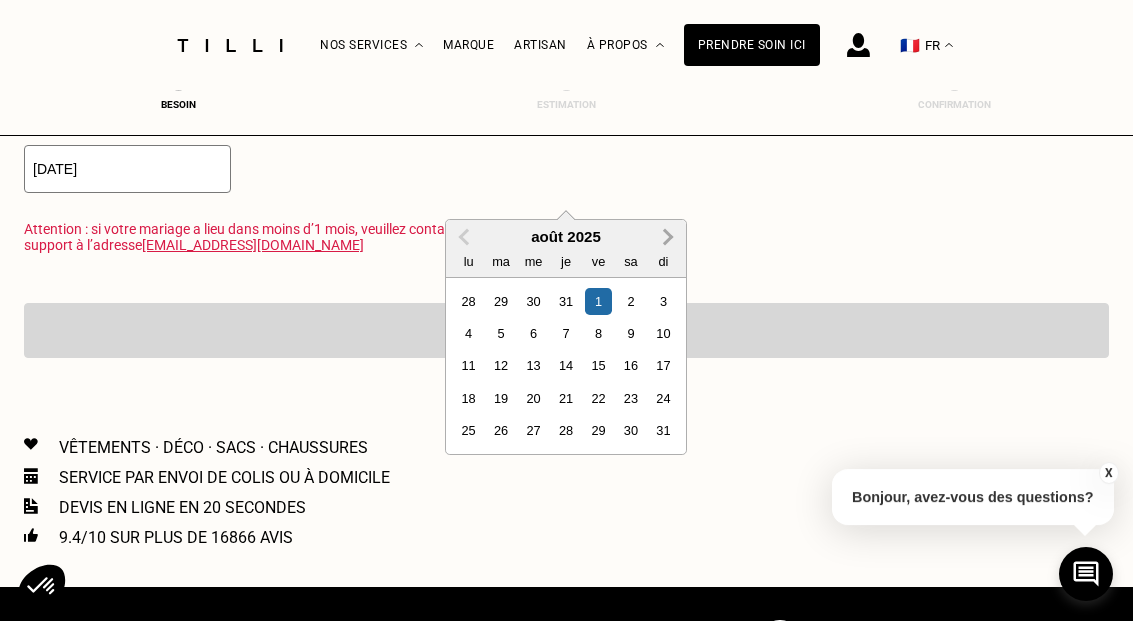 click on "Next Month" at bounding box center [666, 237] 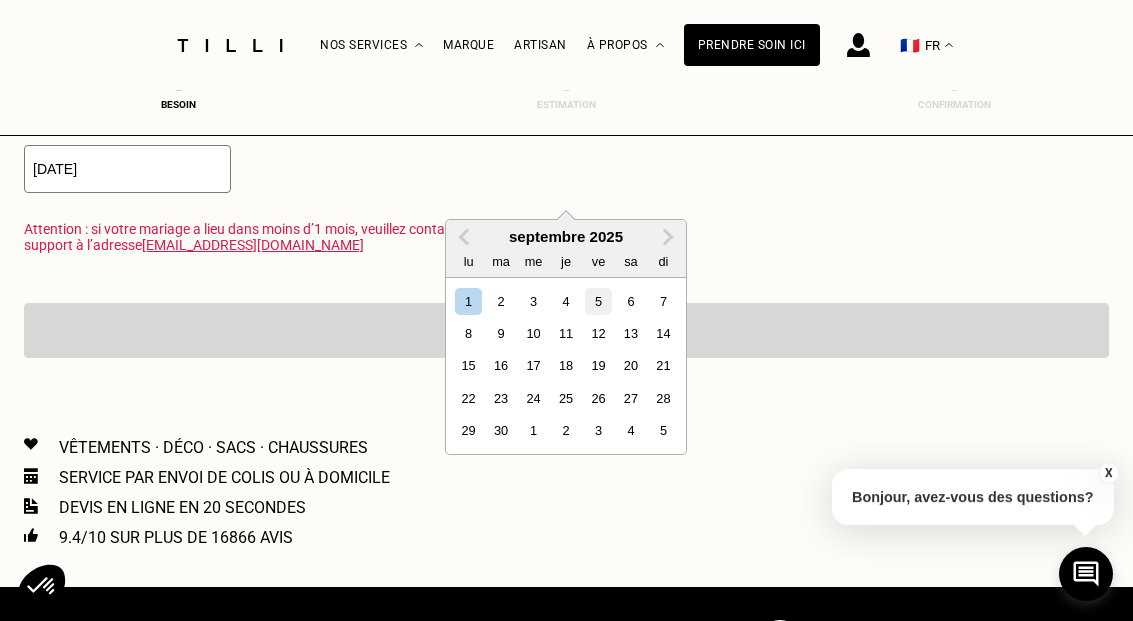 click on "5" at bounding box center (598, 301) 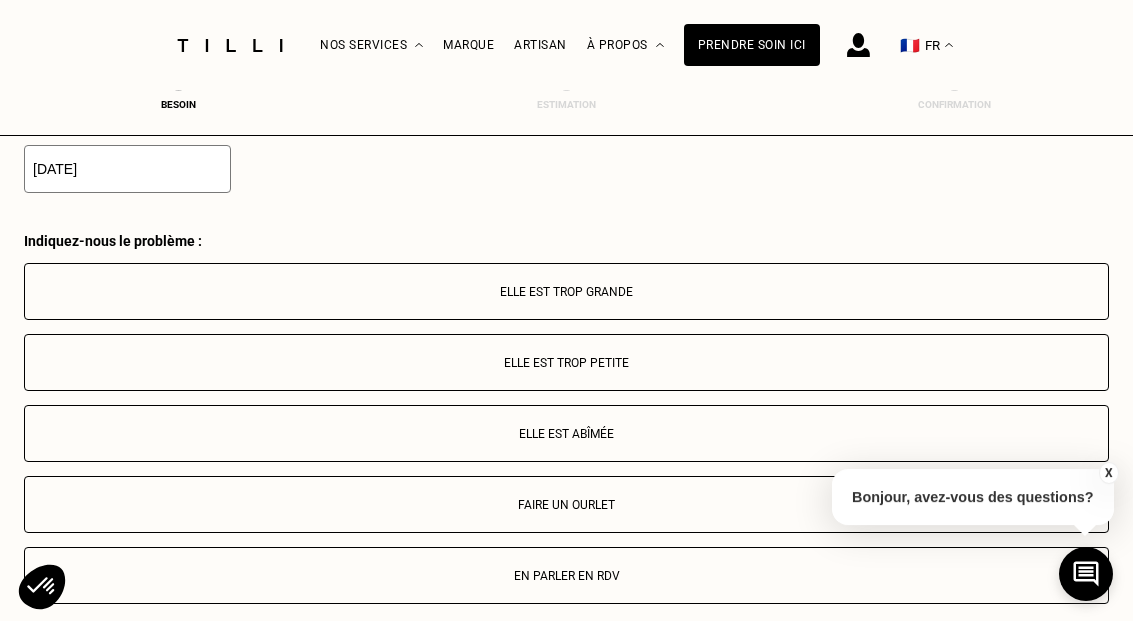 type on "[DATE]" 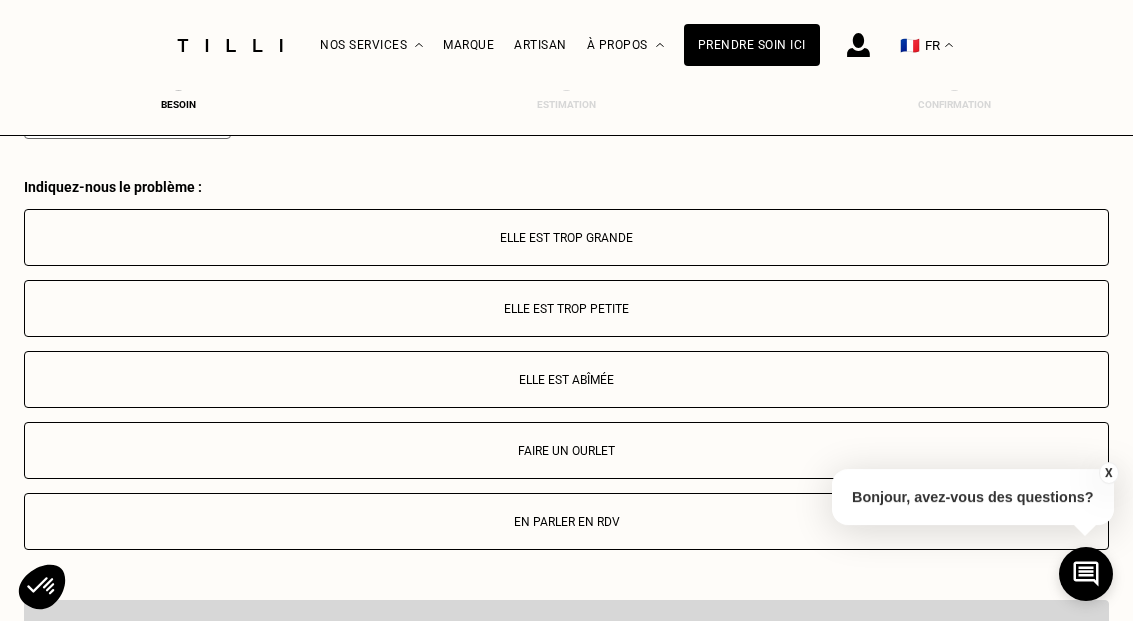 scroll, scrollTop: 2820, scrollLeft: 0, axis: vertical 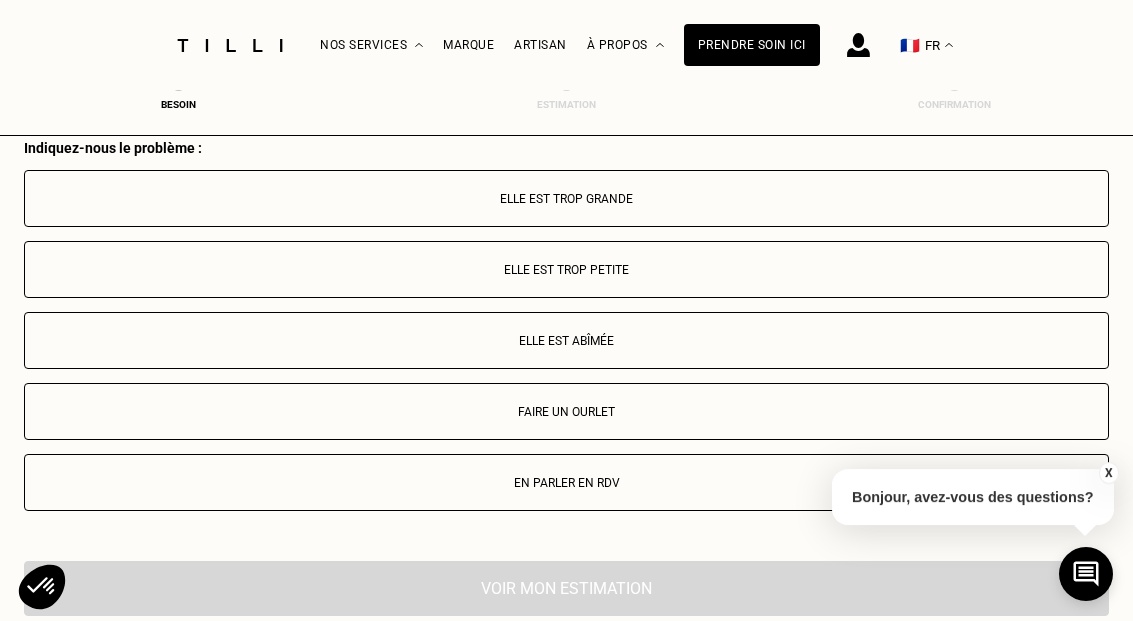 click on "Faire un ourlet" at bounding box center [566, 412] 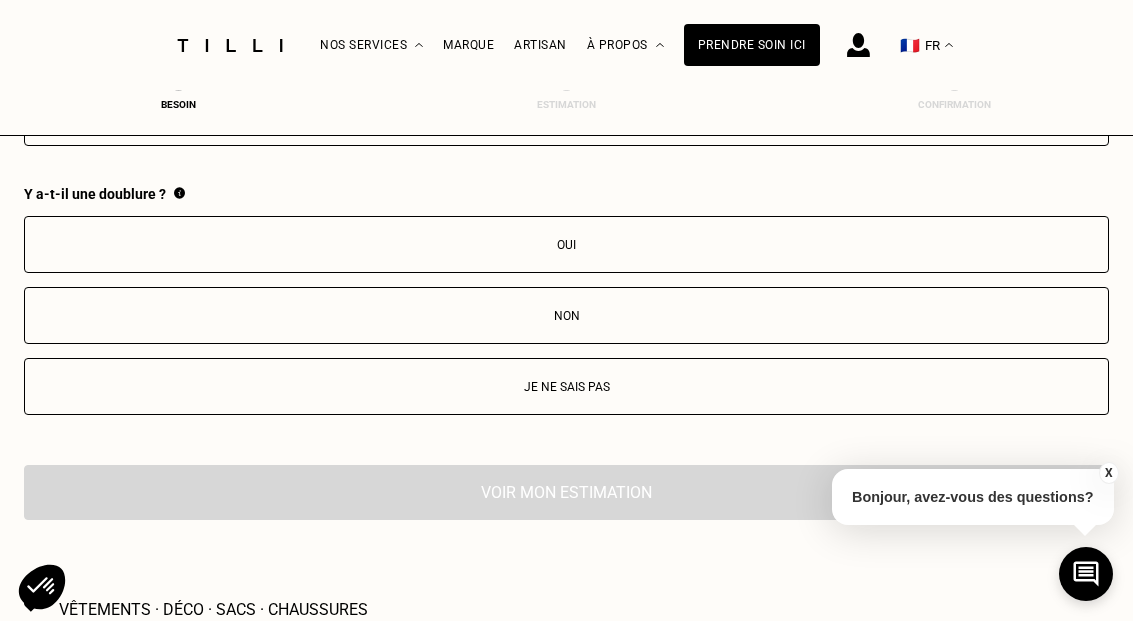 scroll, scrollTop: 3166, scrollLeft: 0, axis: vertical 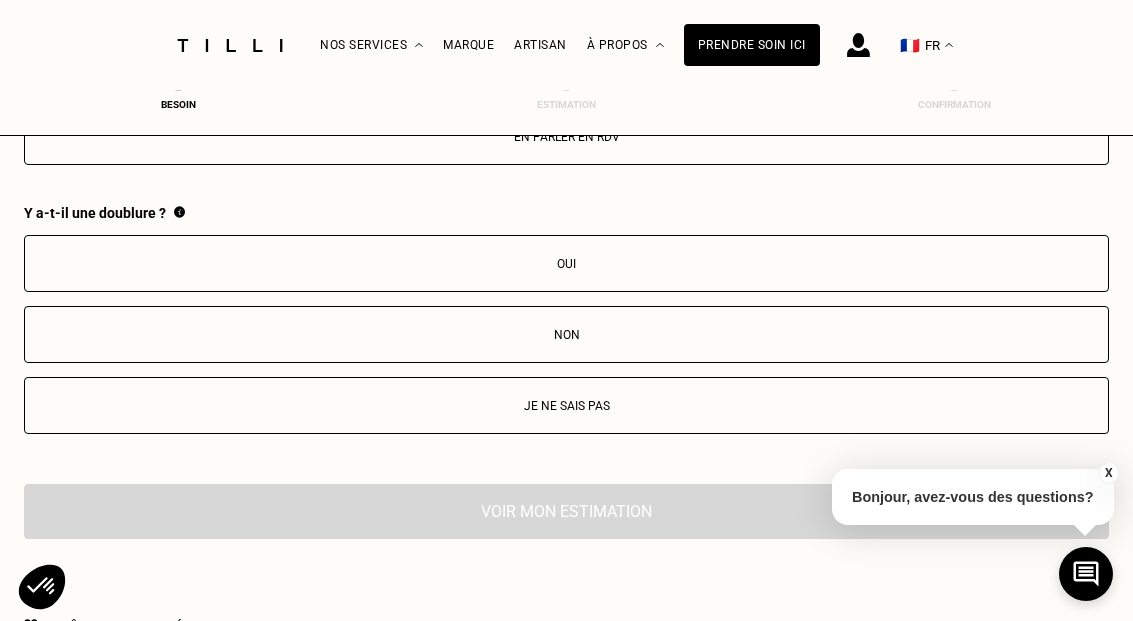 click on "Oui" at bounding box center (566, 263) 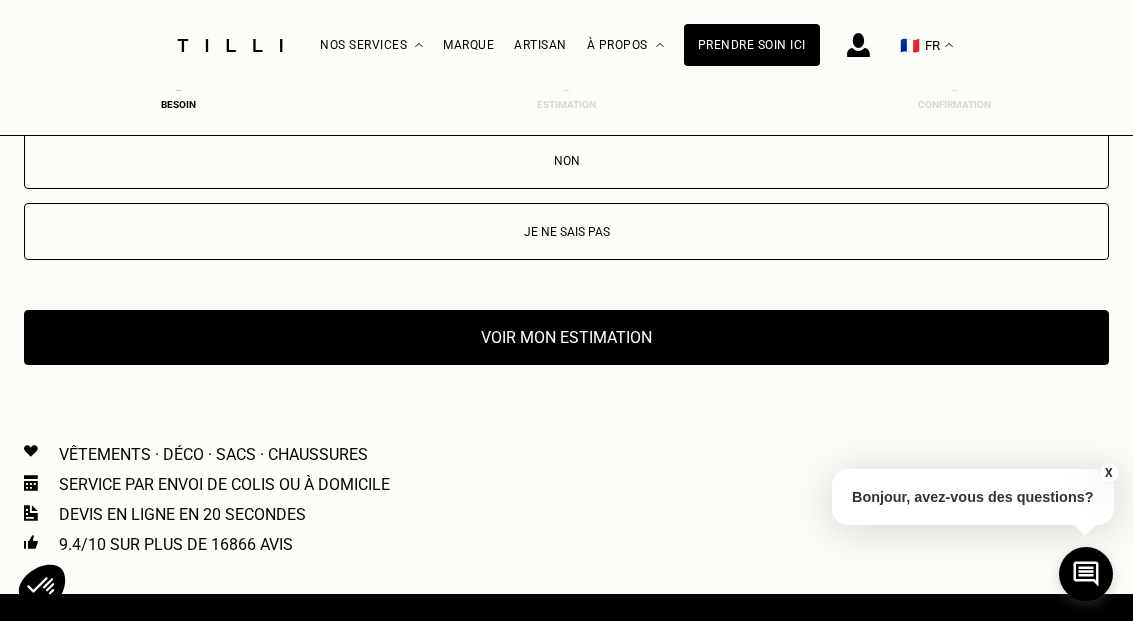 scroll, scrollTop: 3376, scrollLeft: 0, axis: vertical 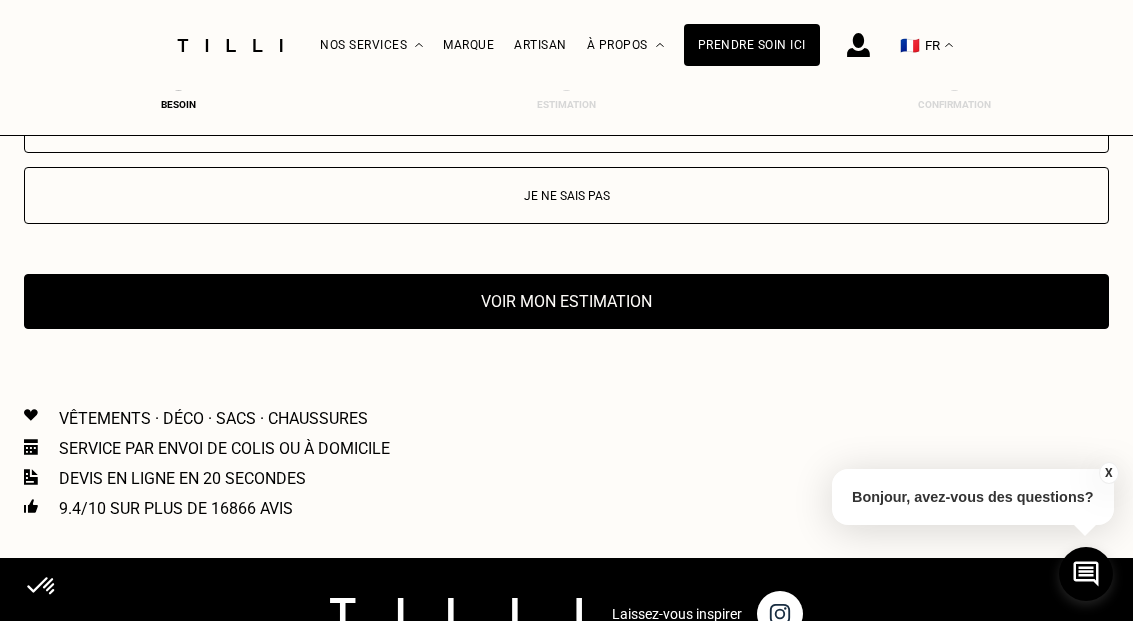 click on "Voir mon estimation" at bounding box center [566, 301] 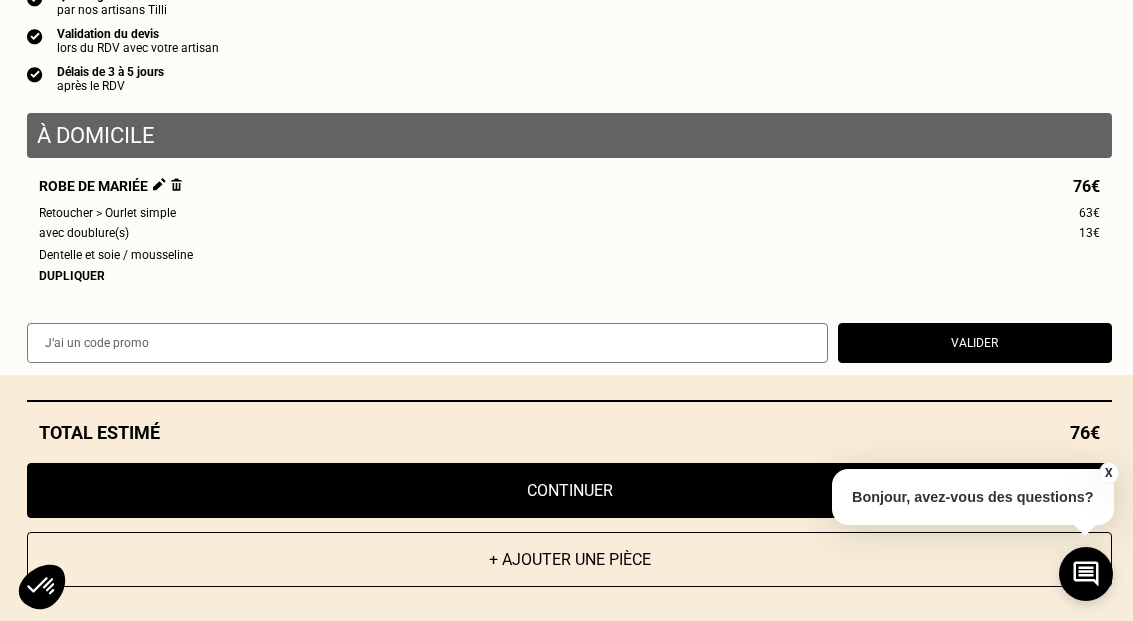 click on "Continuer" at bounding box center [569, 490] 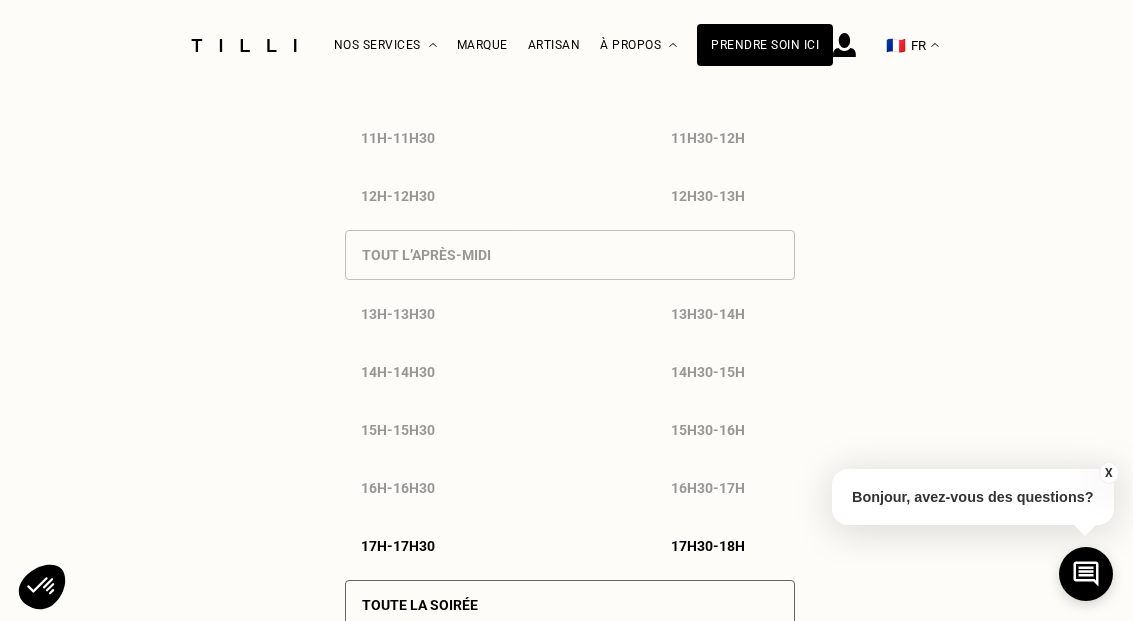select on "FR" 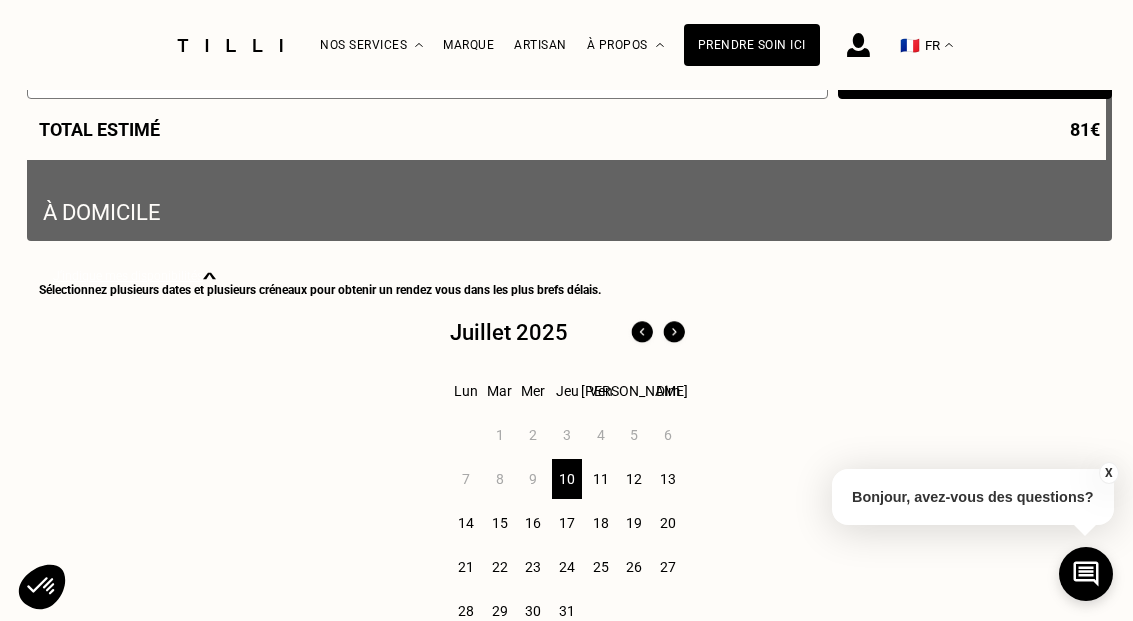scroll, scrollTop: 640, scrollLeft: 0, axis: vertical 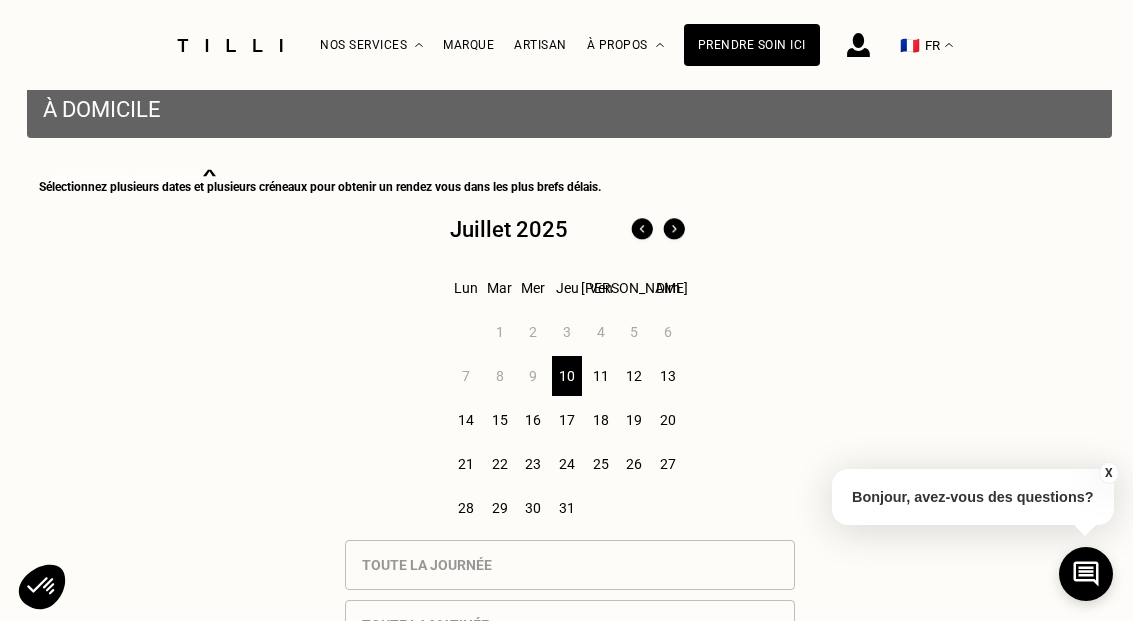 click on "11" at bounding box center (600, 376) 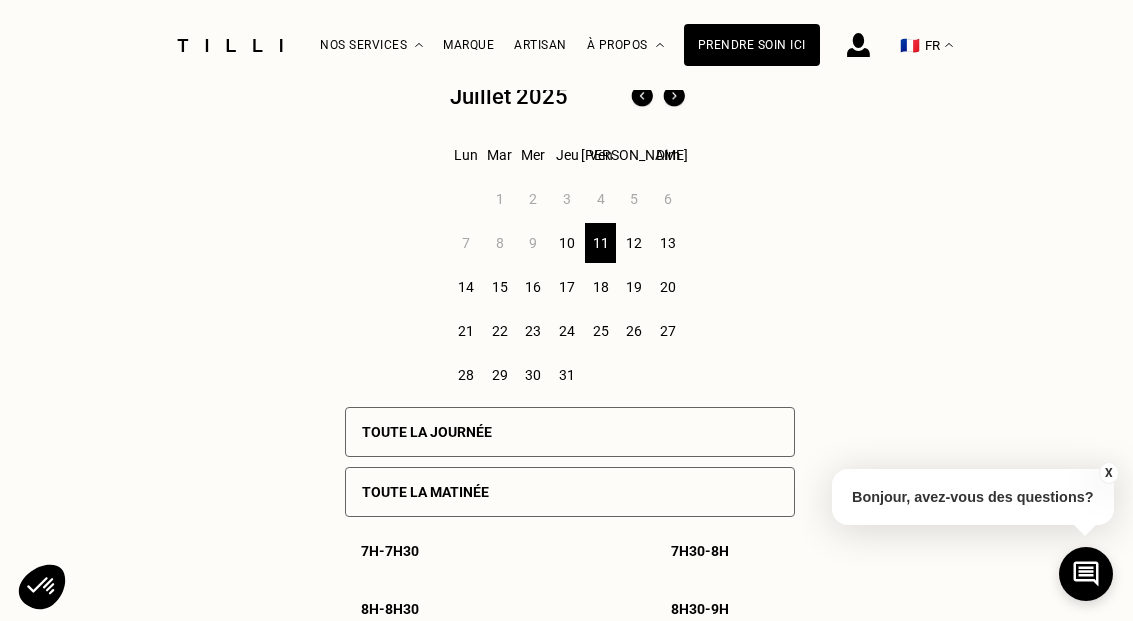scroll, scrollTop: 825, scrollLeft: 0, axis: vertical 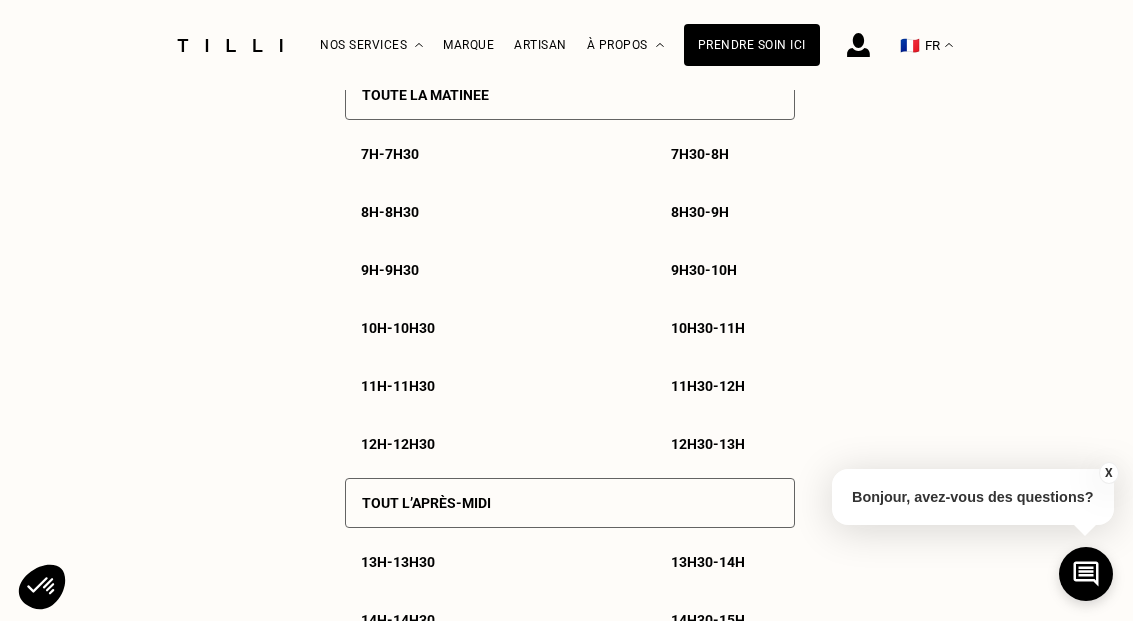click on "Tout l’après-midi" at bounding box center (570, 503) 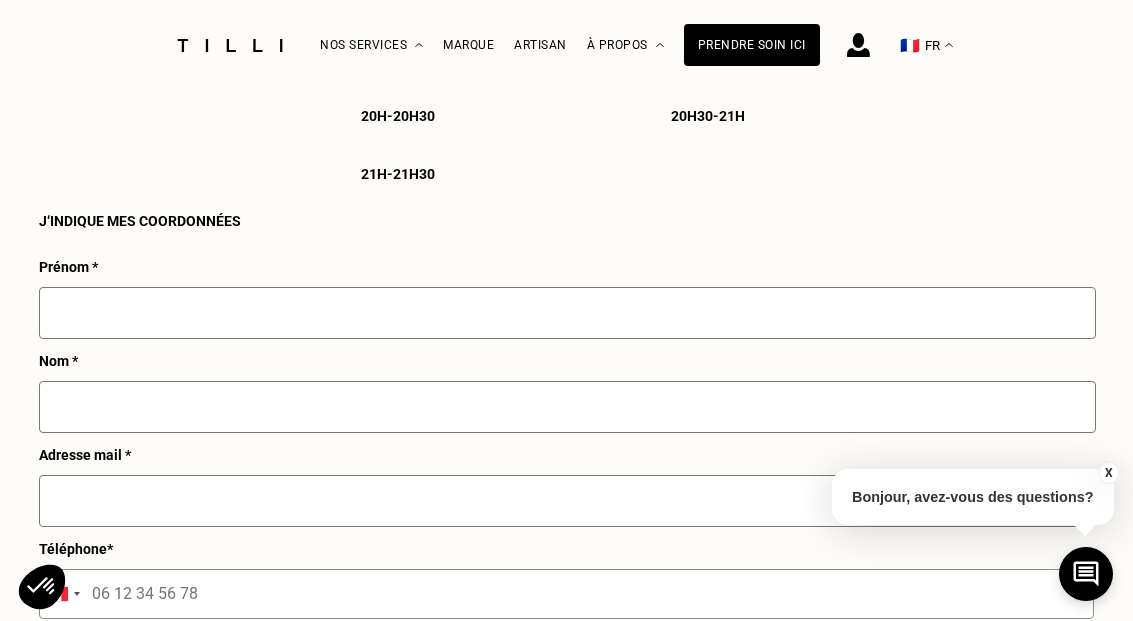 scroll, scrollTop: 2151, scrollLeft: 0, axis: vertical 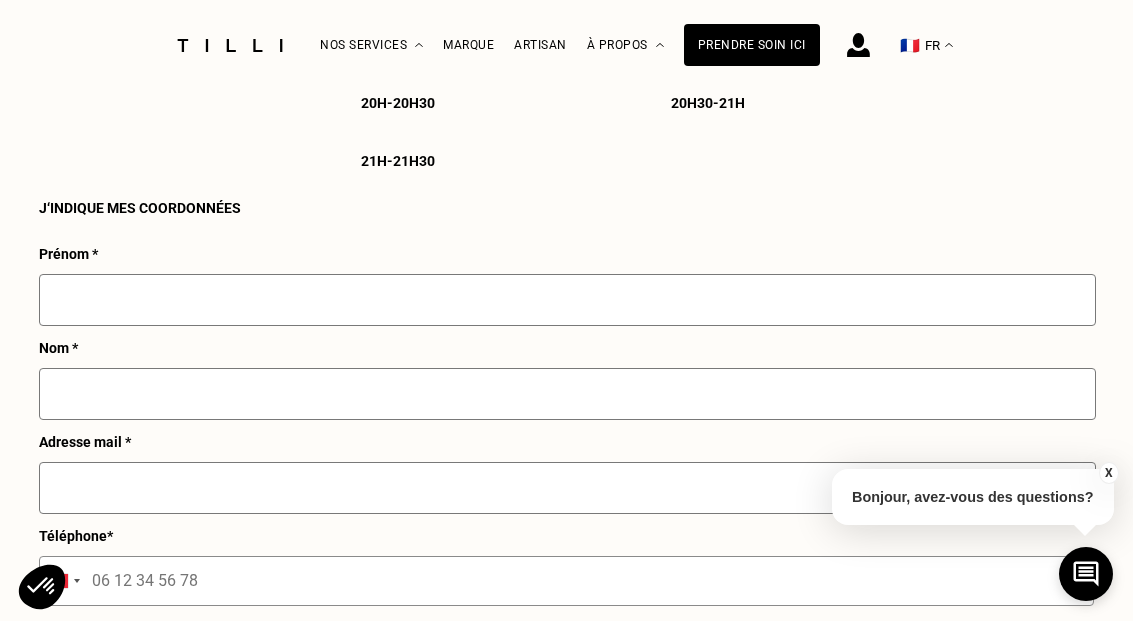 click at bounding box center [567, 300] 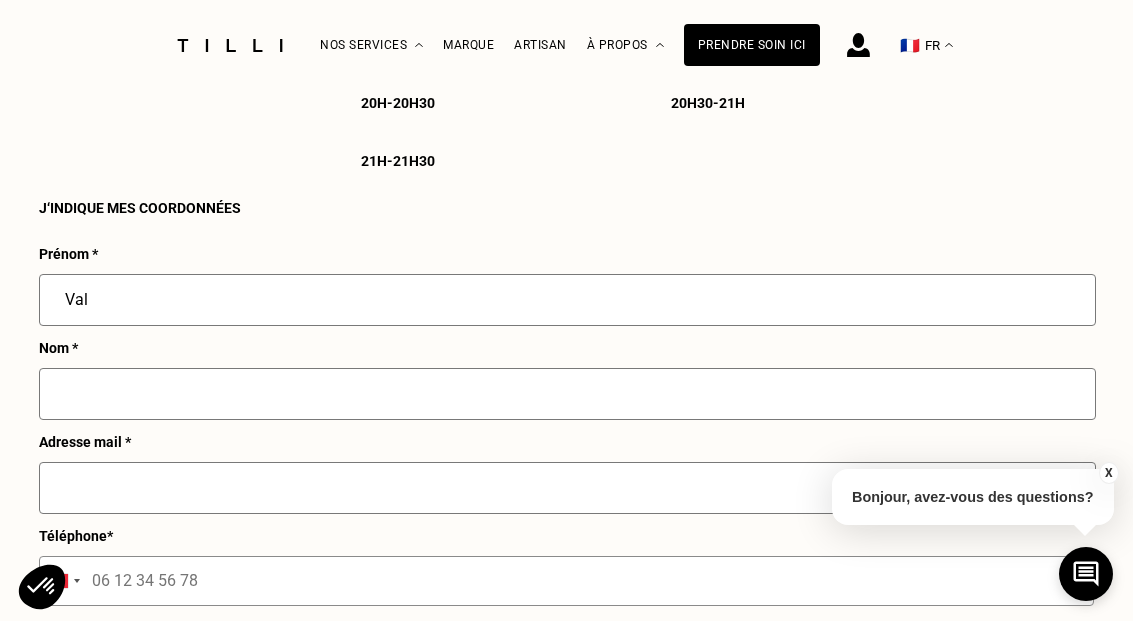 type on "Valentine" 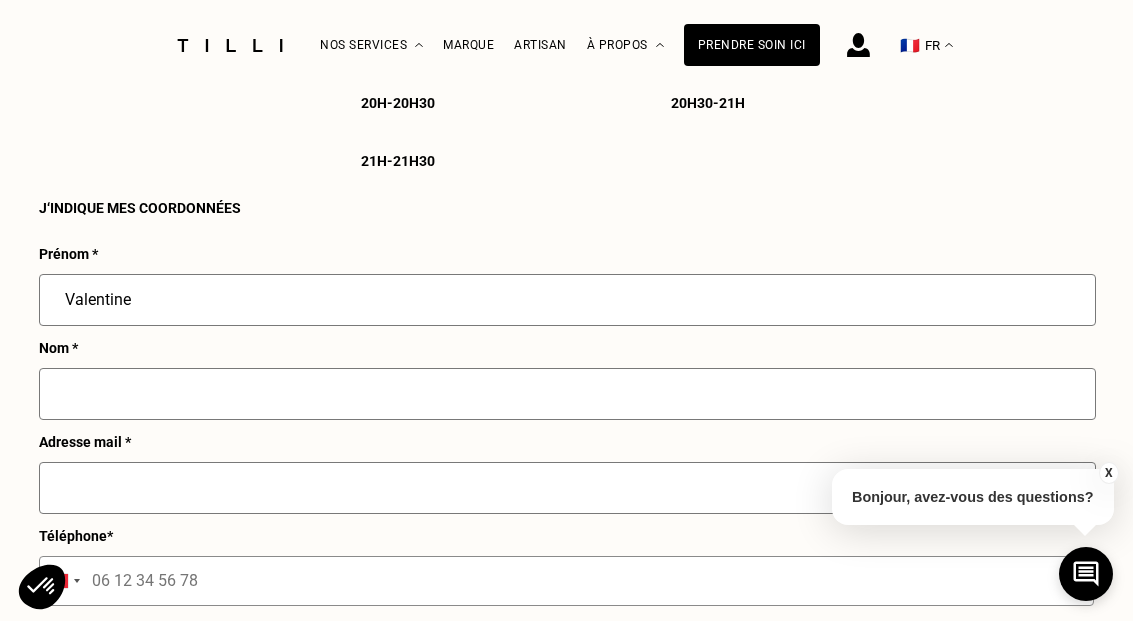 type on "[PERSON_NAME]" 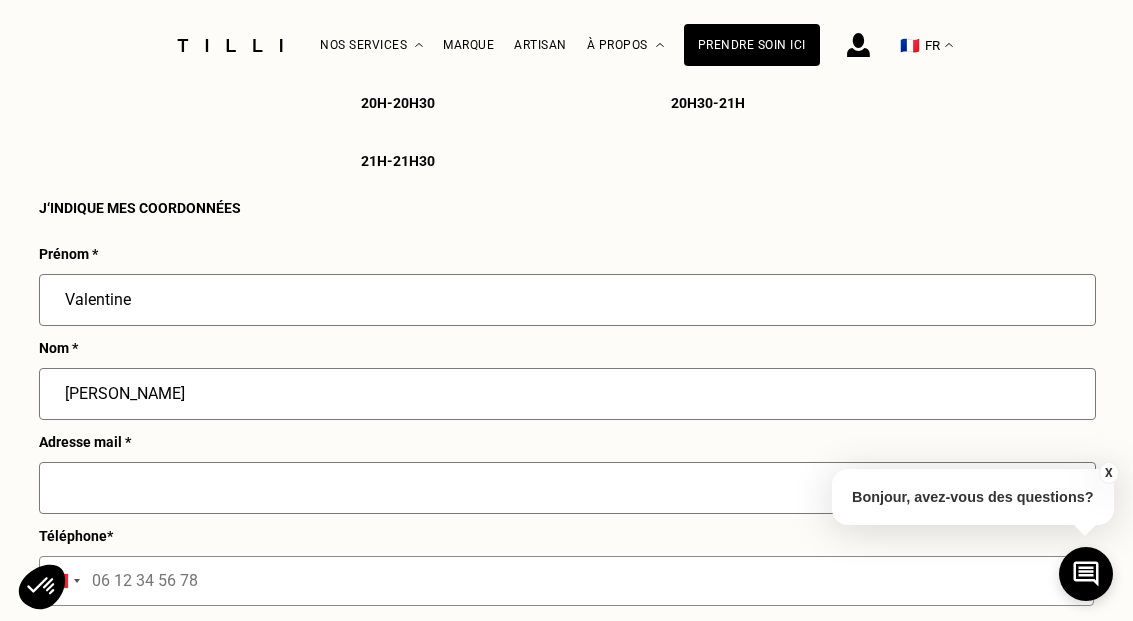 type on "[EMAIL_ADDRESS][PERSON_NAME][DOMAIN_NAME]" 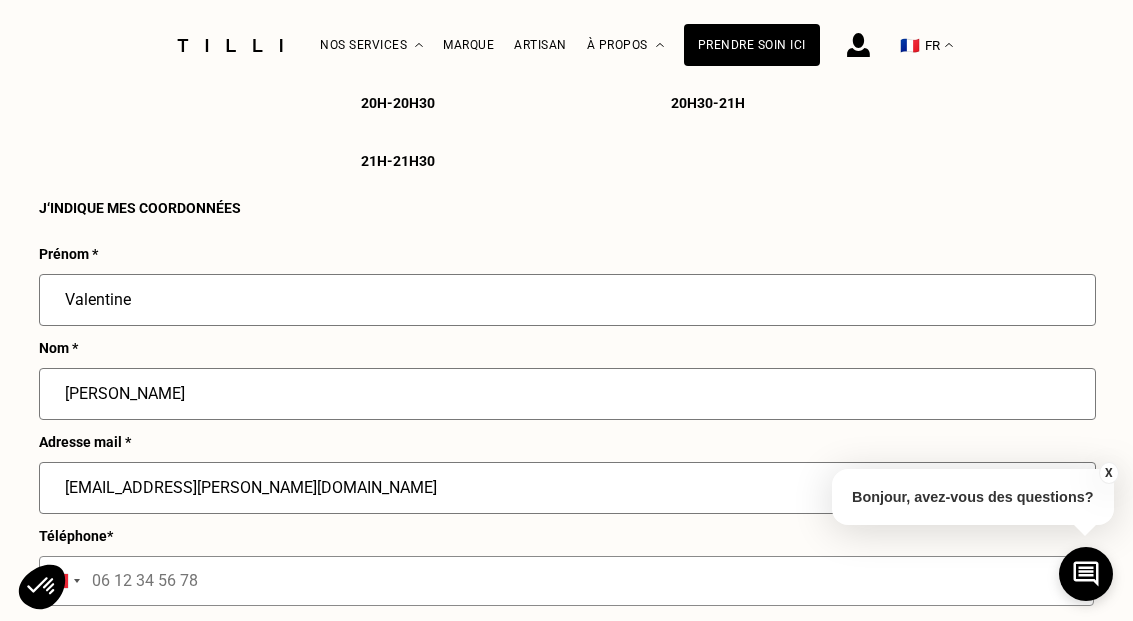 type on "[STREET_ADDRESS]" 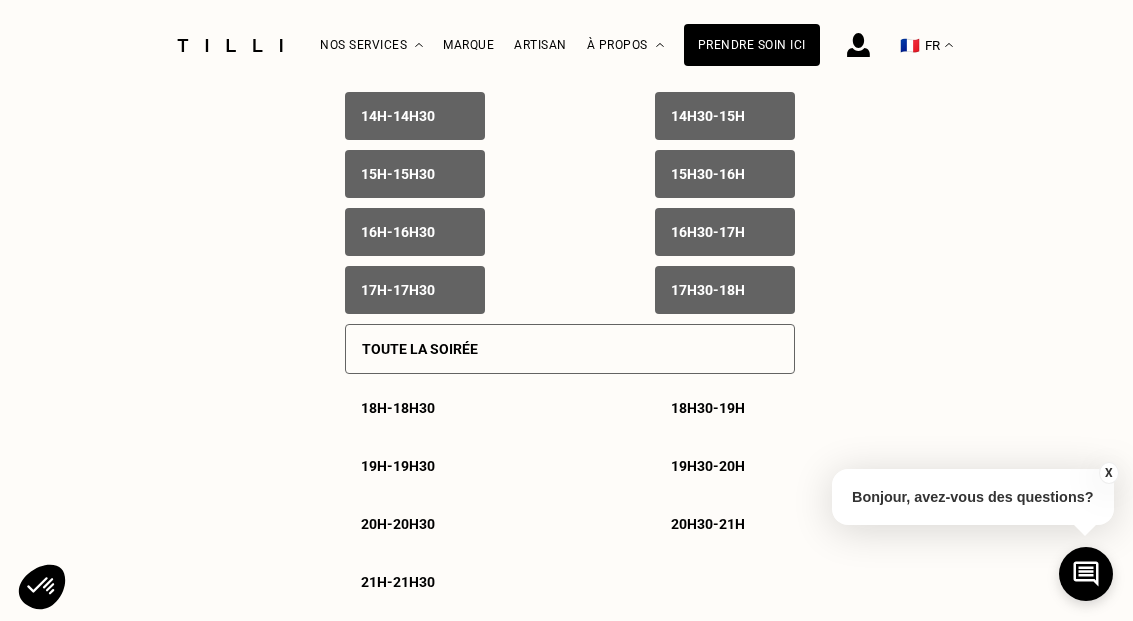 scroll, scrollTop: 1657, scrollLeft: 0, axis: vertical 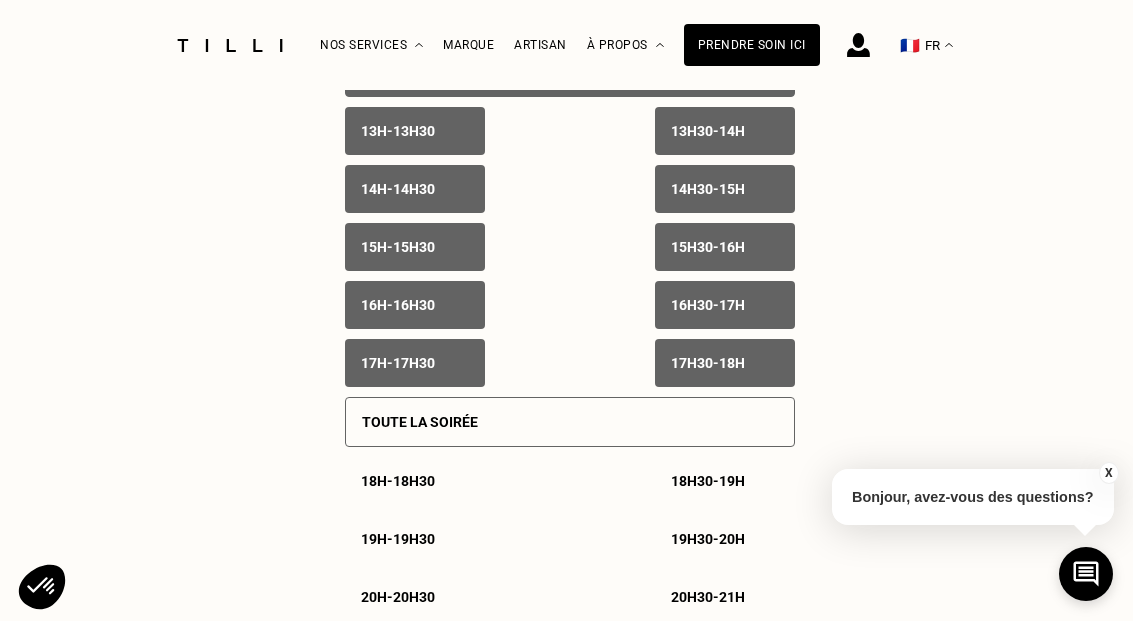 click on "Toute la soirée" at bounding box center [420, 422] 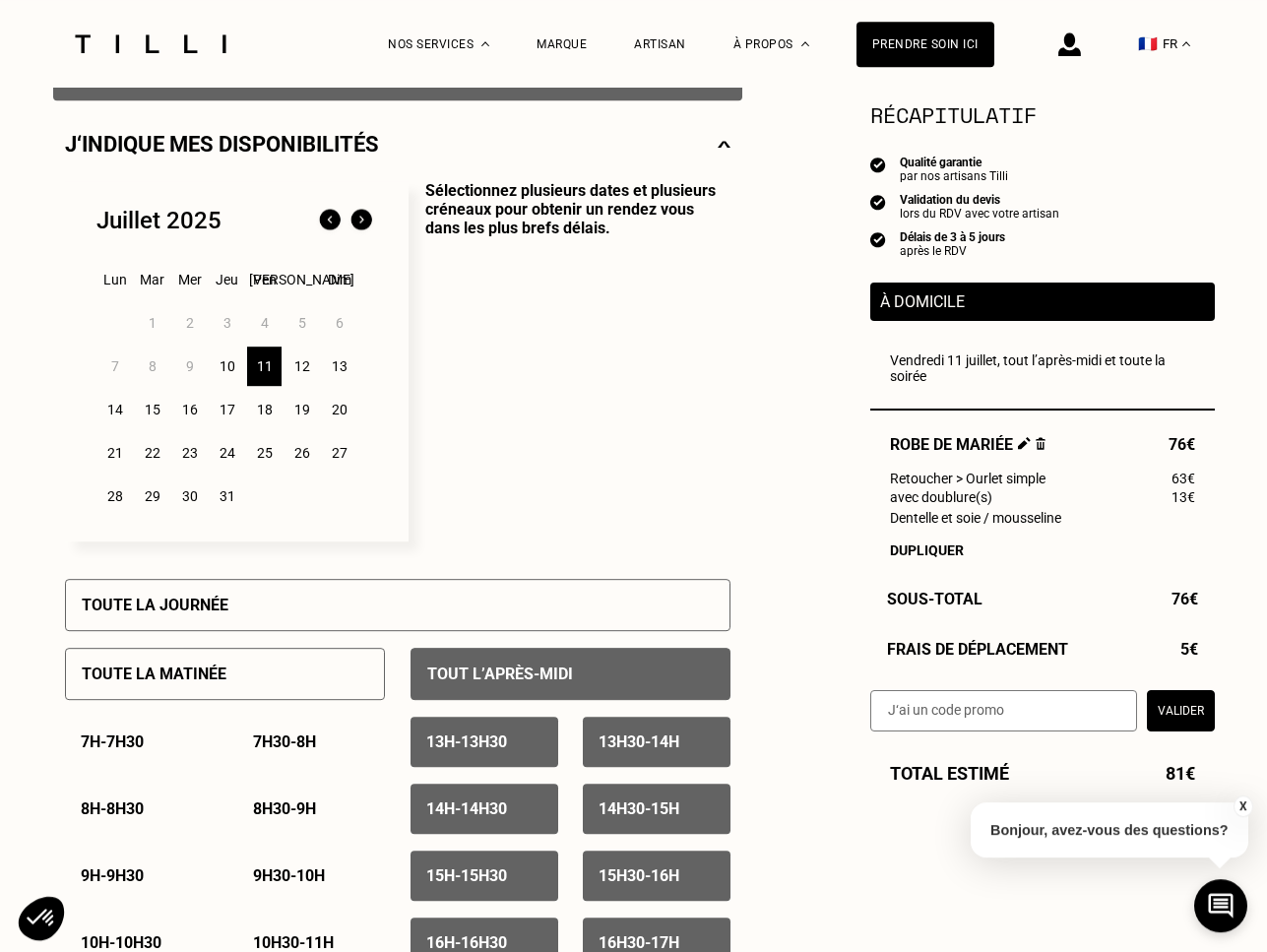 scroll, scrollTop: 553, scrollLeft: 0, axis: vertical 